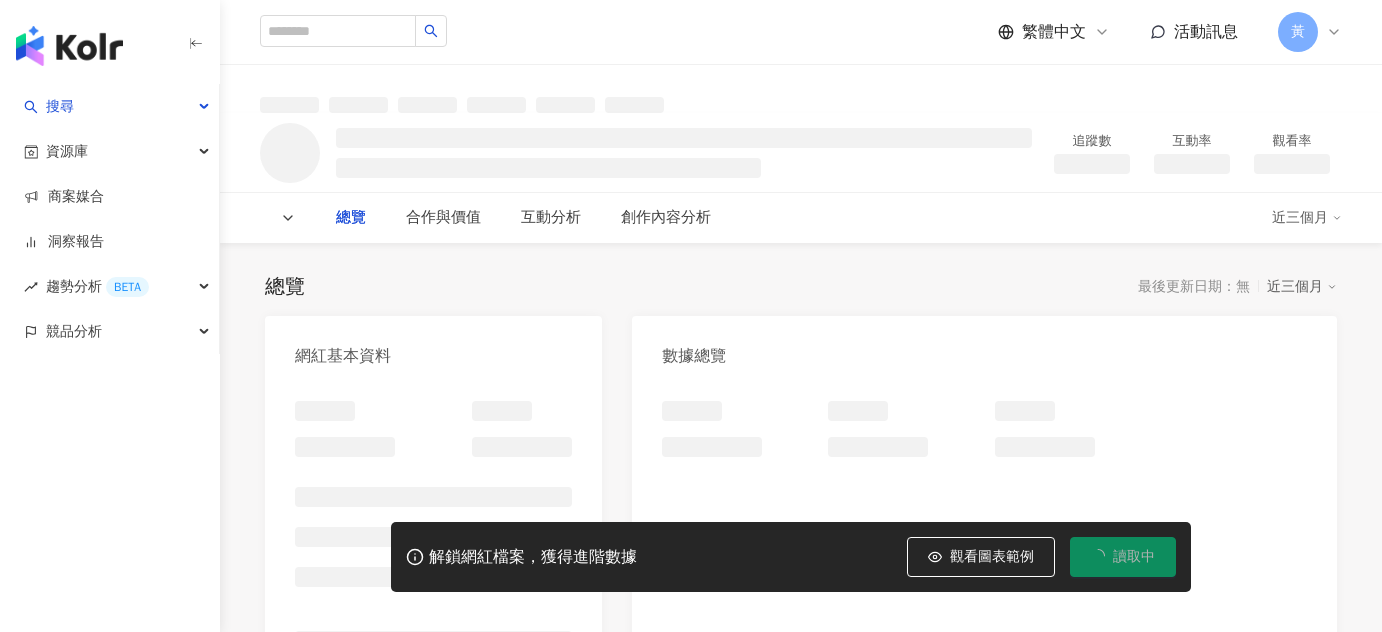 scroll, scrollTop: 0, scrollLeft: 0, axis: both 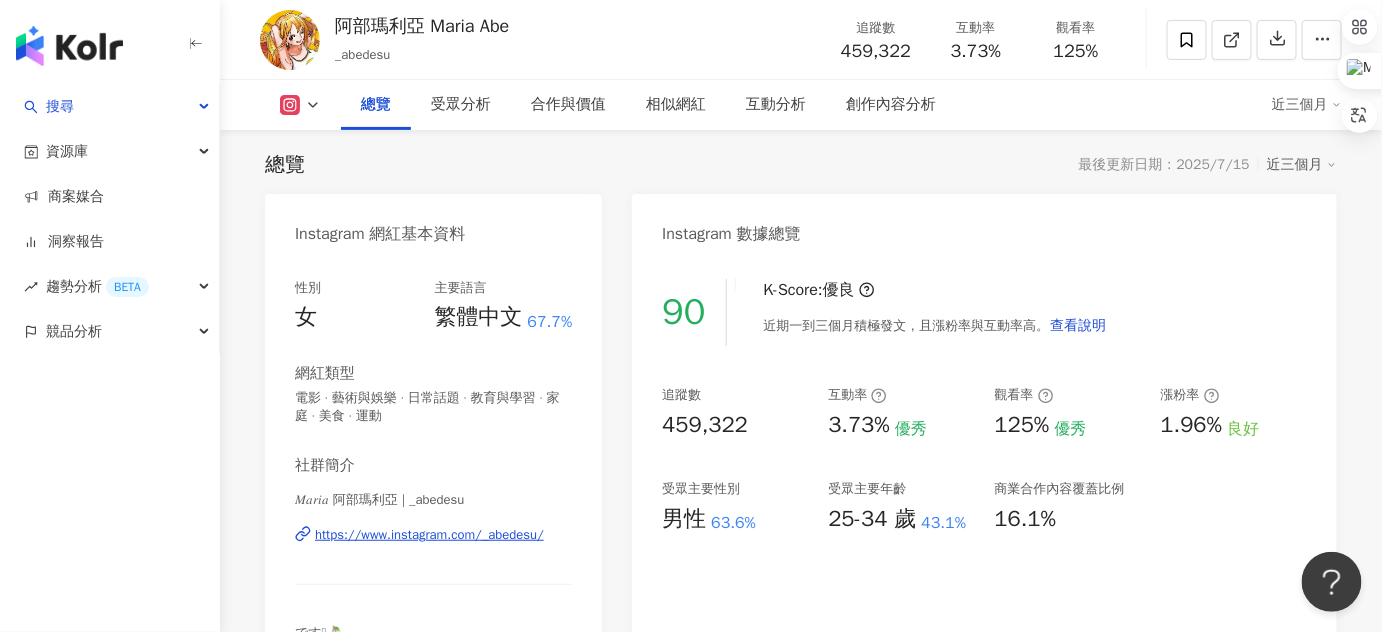 click 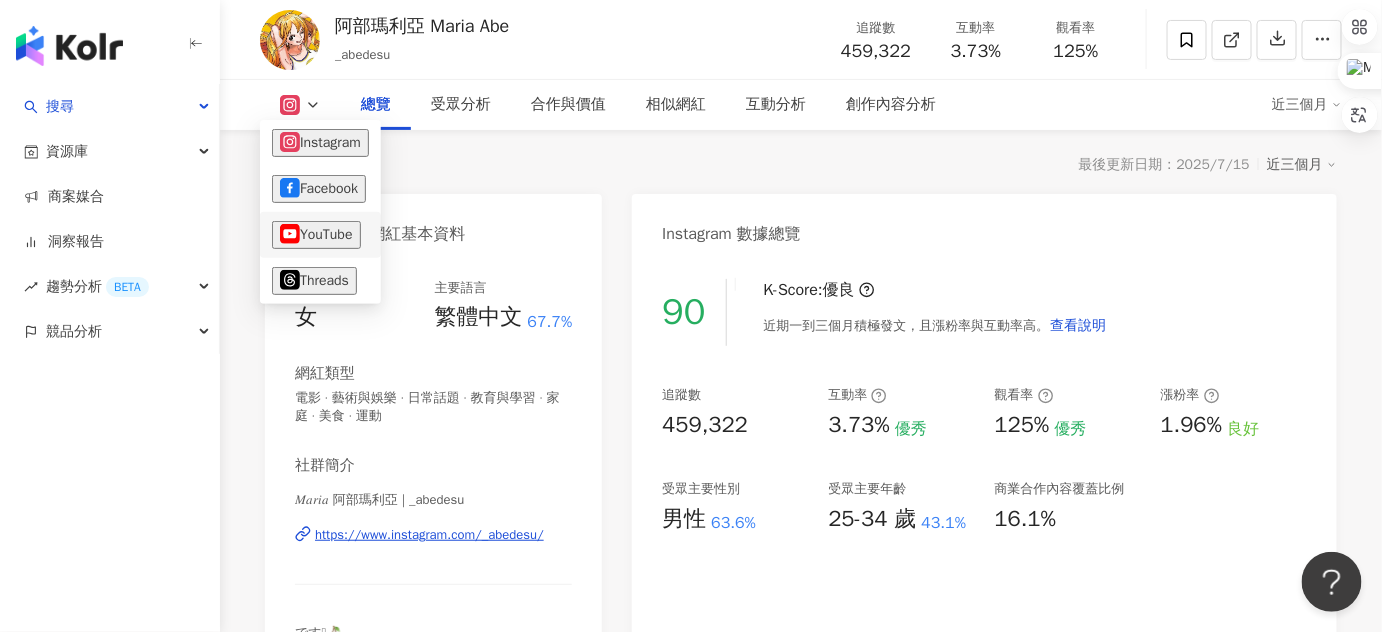 click on "YouTube" at bounding box center (316, 235) 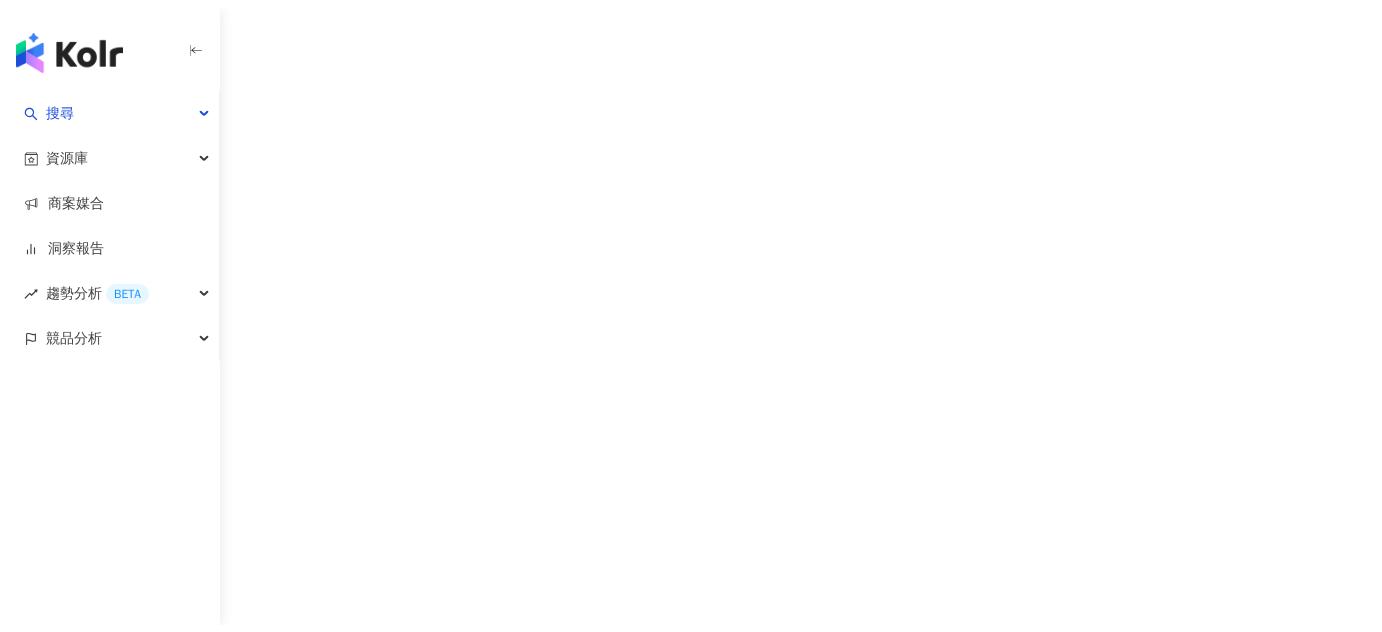 scroll, scrollTop: 0, scrollLeft: 0, axis: both 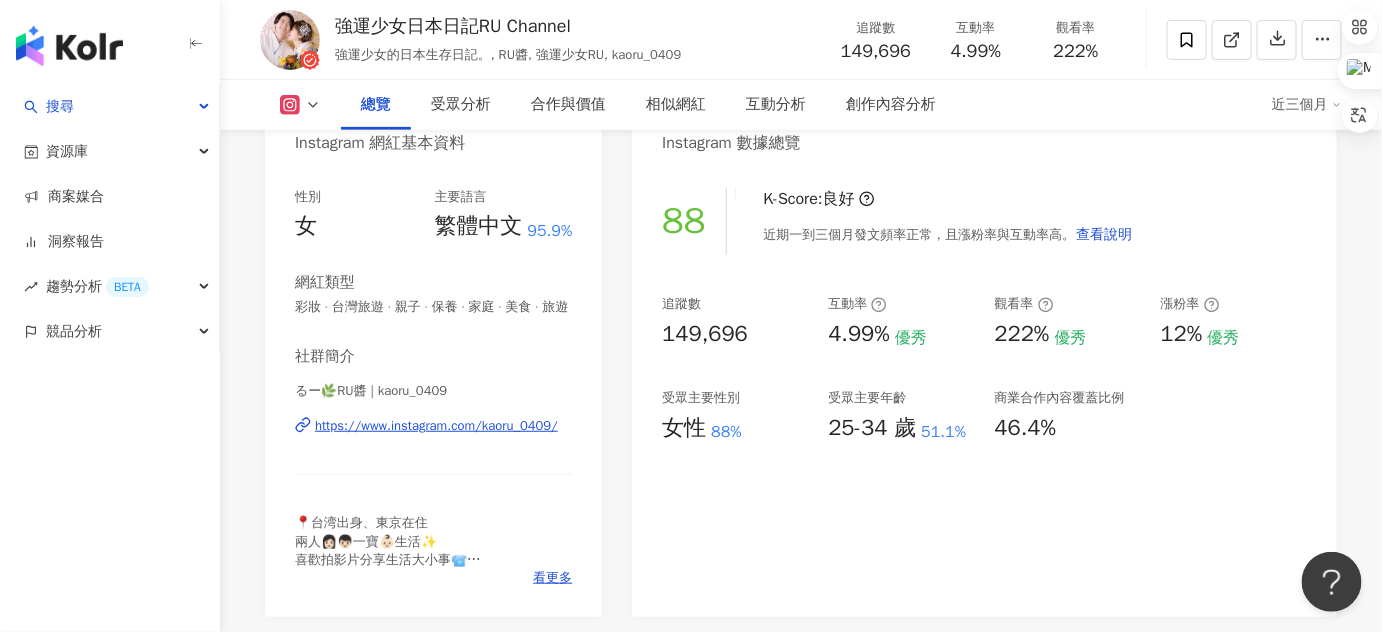 click at bounding box center [300, 105] 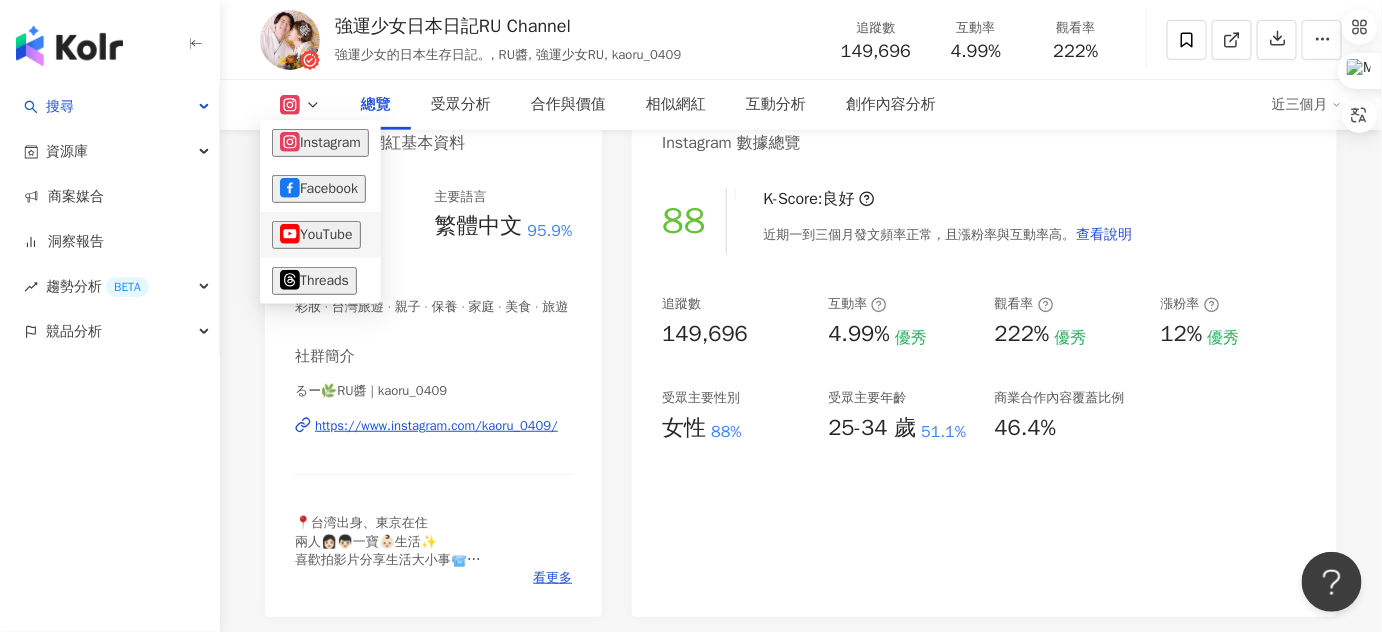 click on "YouTube" at bounding box center (316, 235) 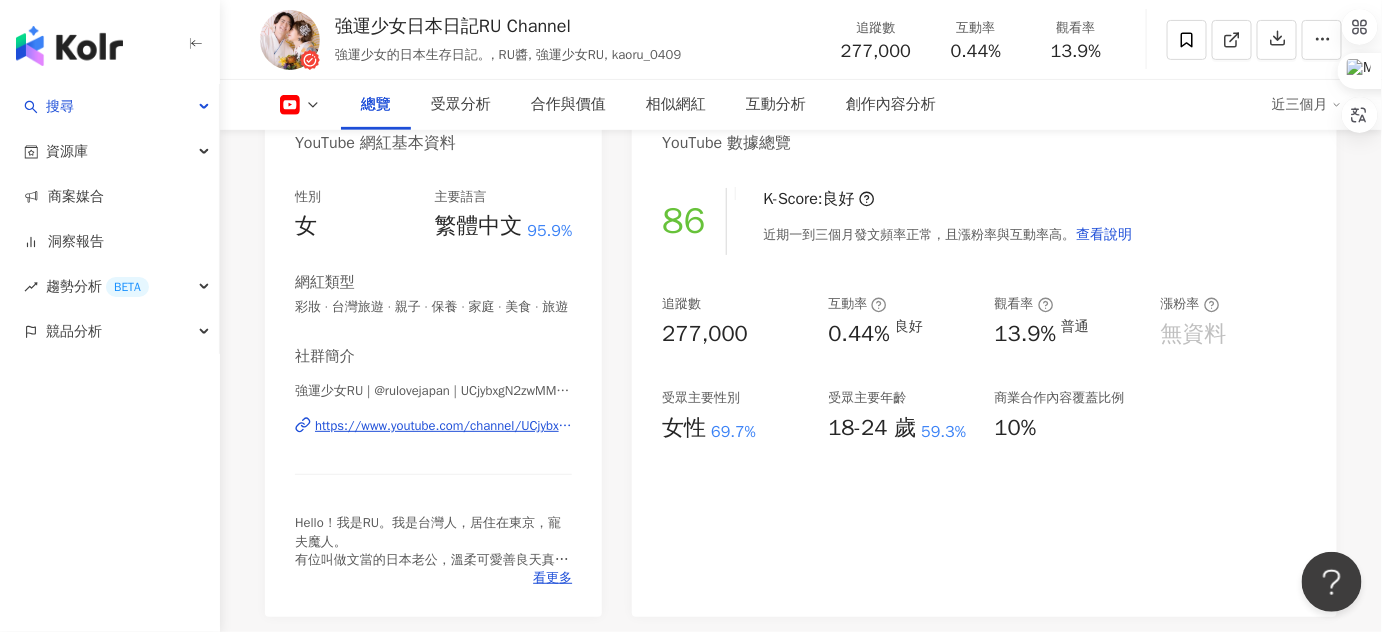 click 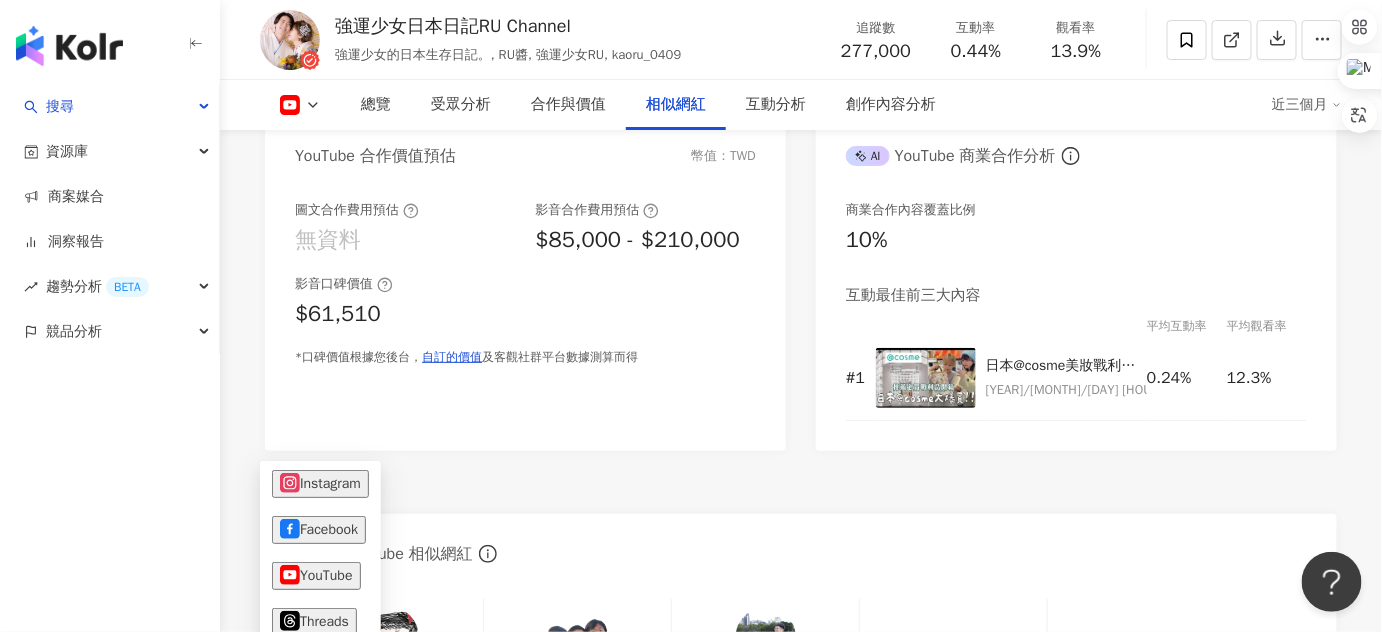 scroll, scrollTop: 2759, scrollLeft: 0, axis: vertical 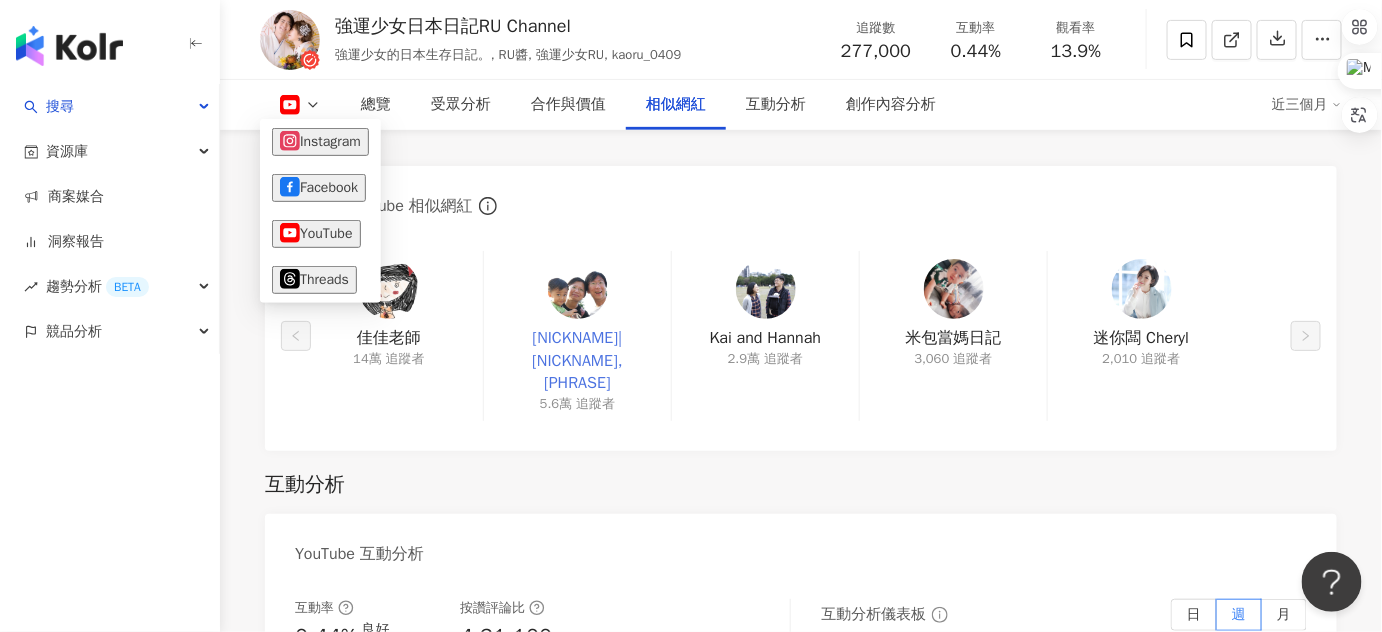 drag, startPoint x: 760, startPoint y: 162, endPoint x: 586, endPoint y: 383, distance: 281.27744 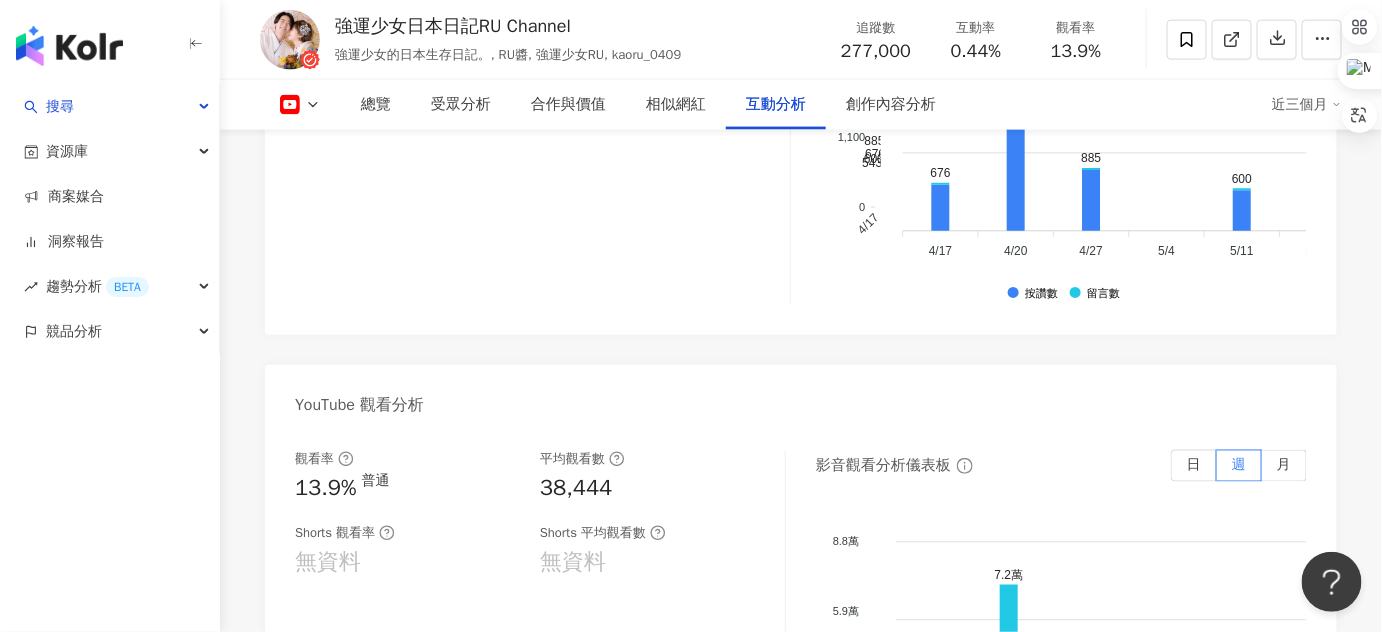 scroll, scrollTop: 3668, scrollLeft: 0, axis: vertical 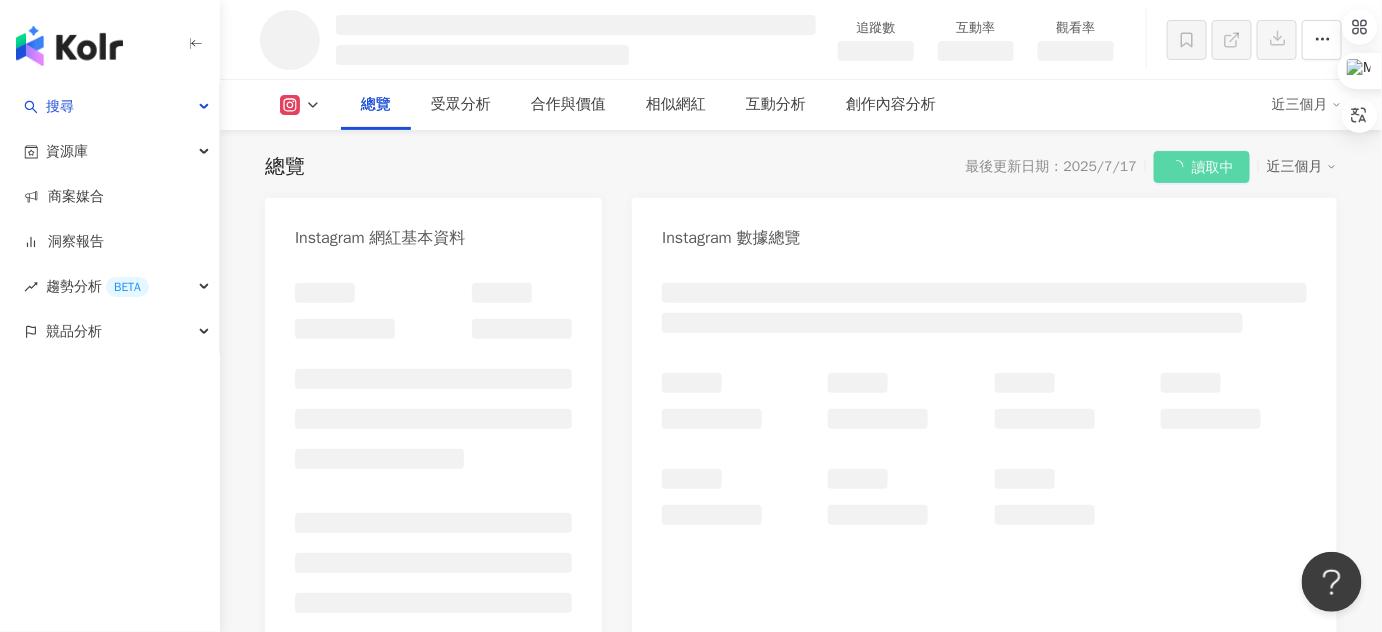 click 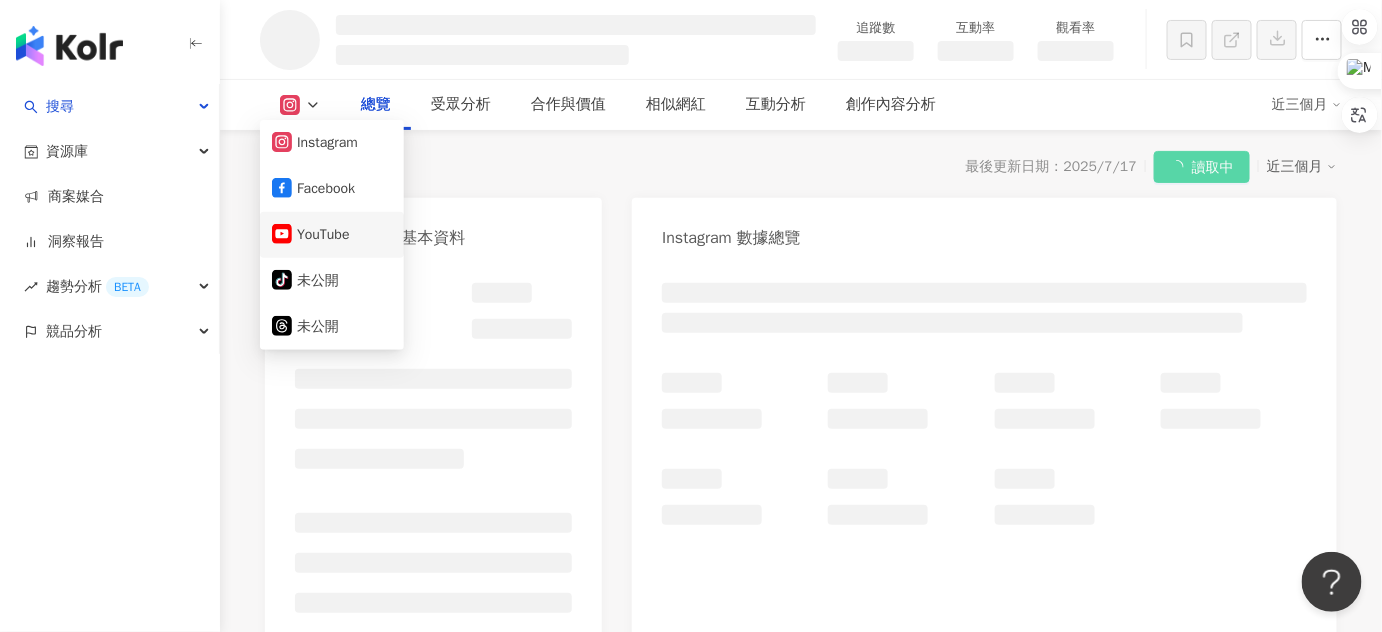 click on "YouTube" at bounding box center (332, 235) 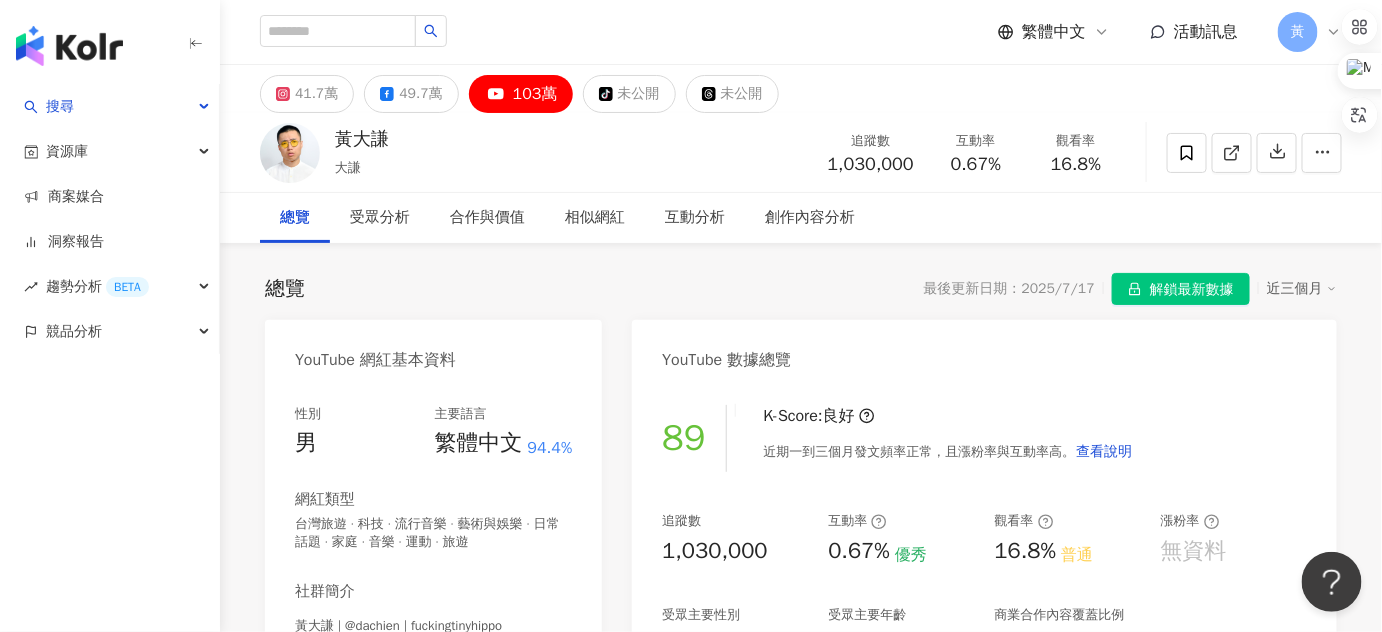 scroll, scrollTop: 0, scrollLeft: 0, axis: both 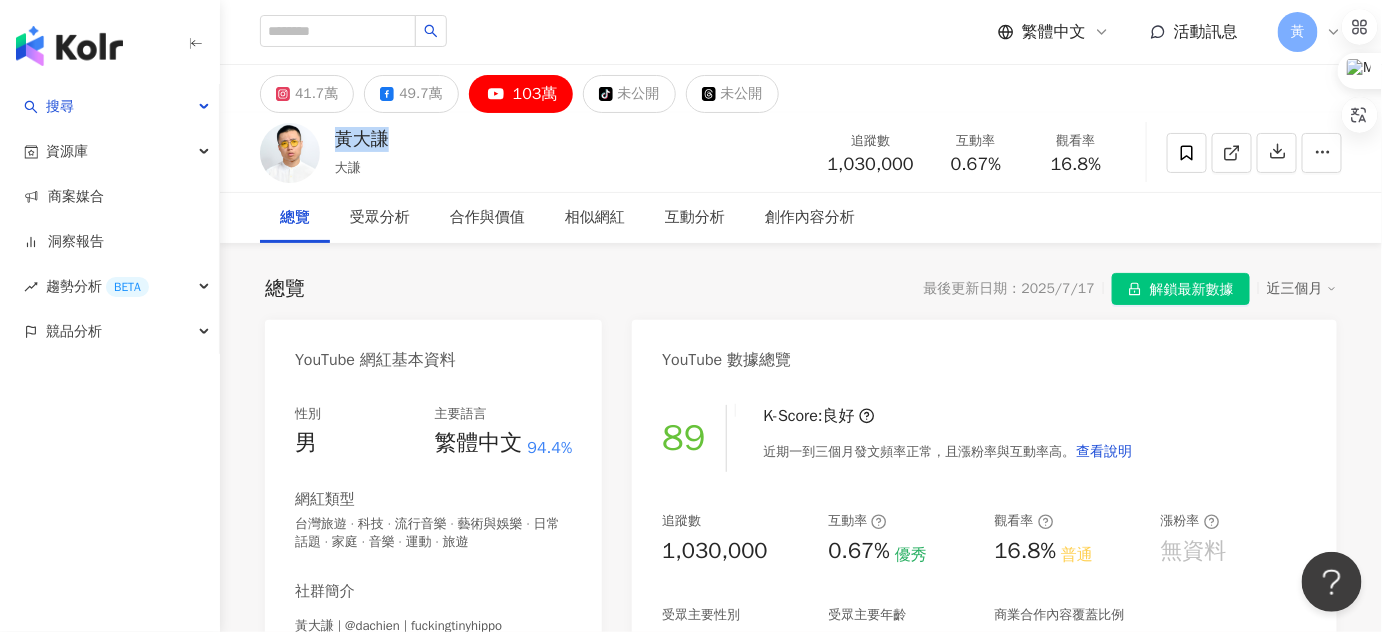 drag, startPoint x: 336, startPoint y: 138, endPoint x: 384, endPoint y: 136, distance: 48.04165 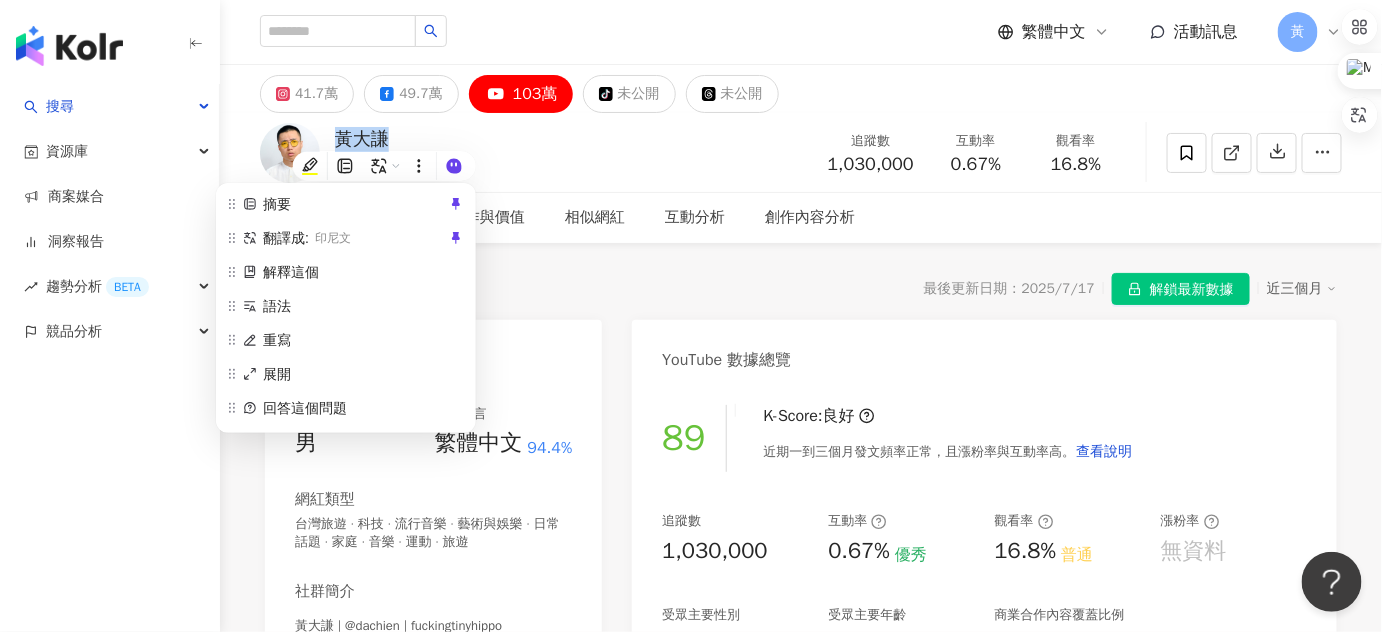 copy on "黃大謙" 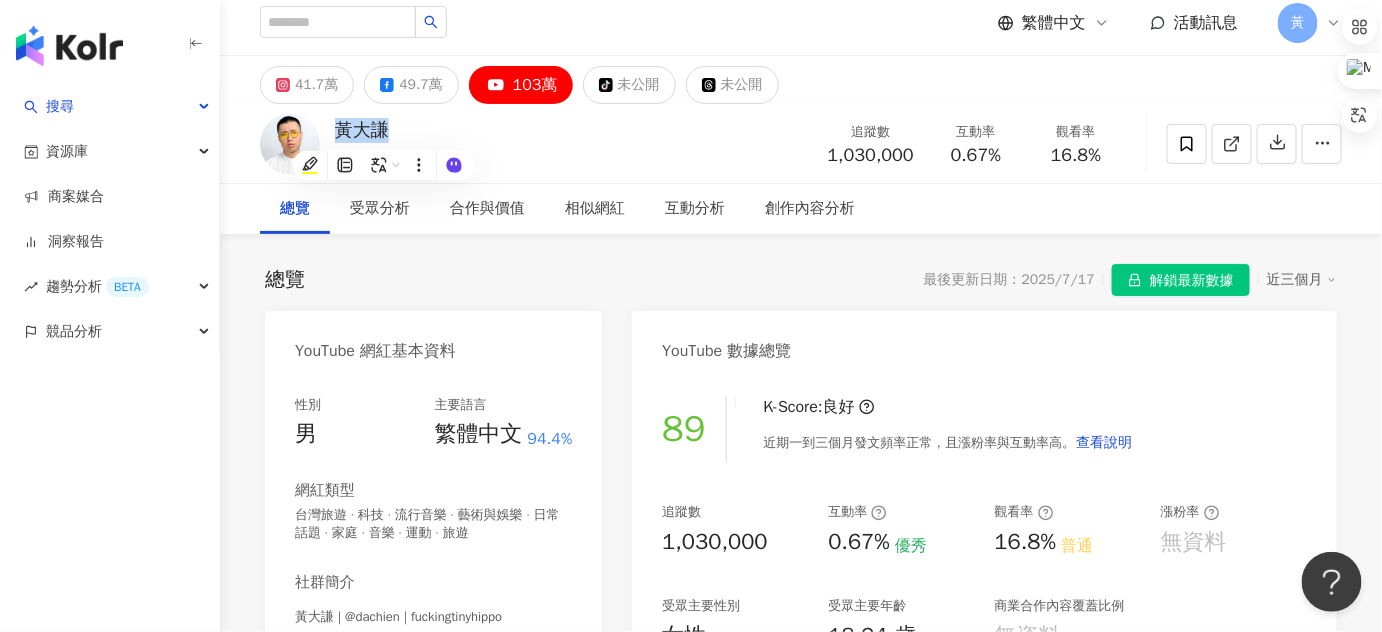scroll, scrollTop: 0, scrollLeft: 0, axis: both 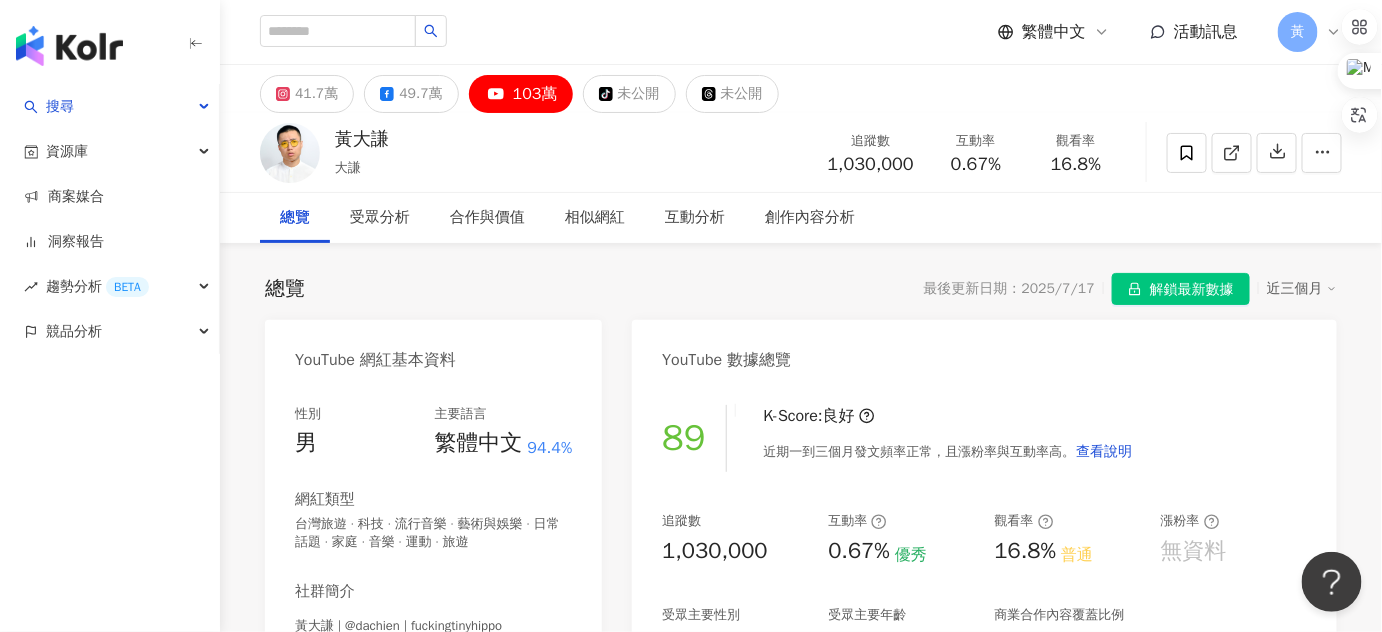 click on "總覽 最後更新日期：2025/7/17 解鎖最新數據 近三個月" at bounding box center [801, 289] 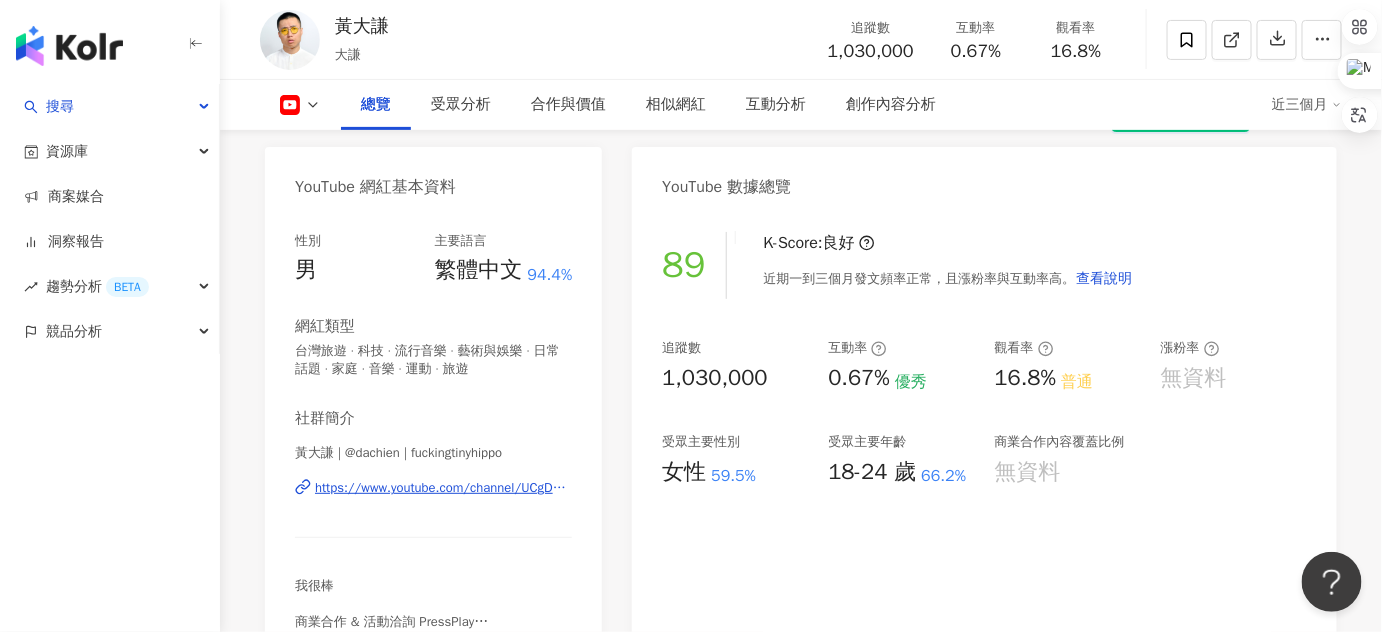 scroll, scrollTop: 272, scrollLeft: 0, axis: vertical 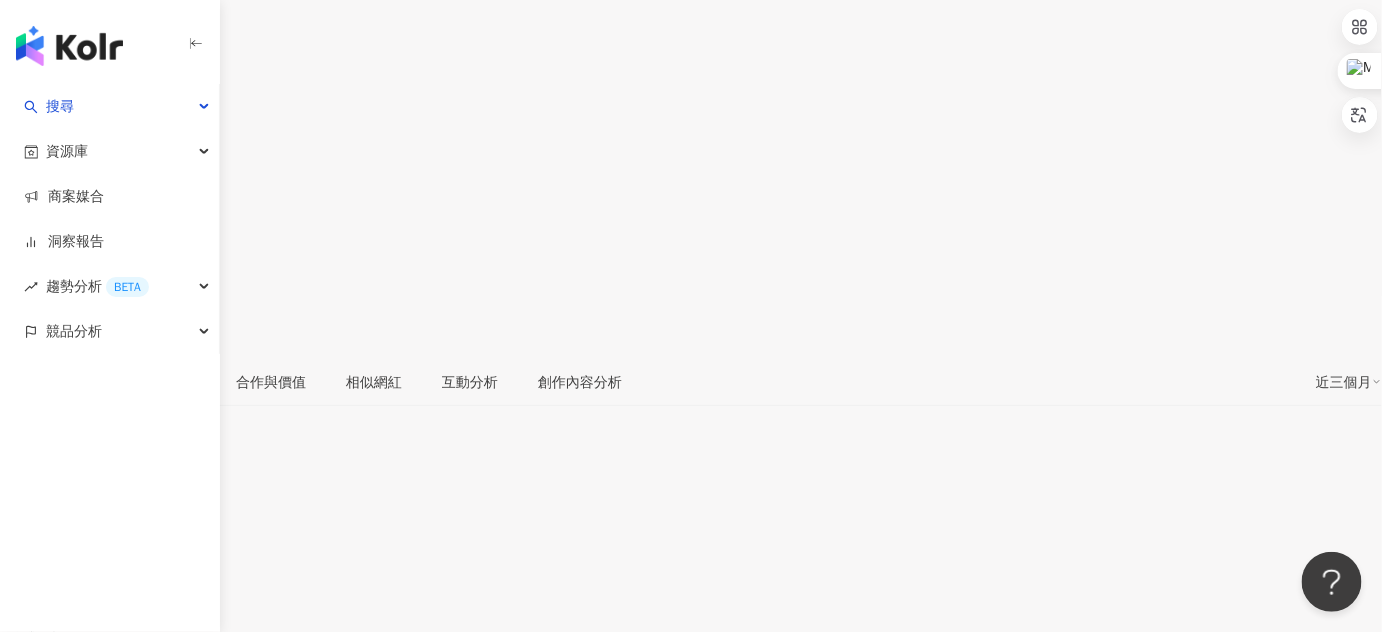 click 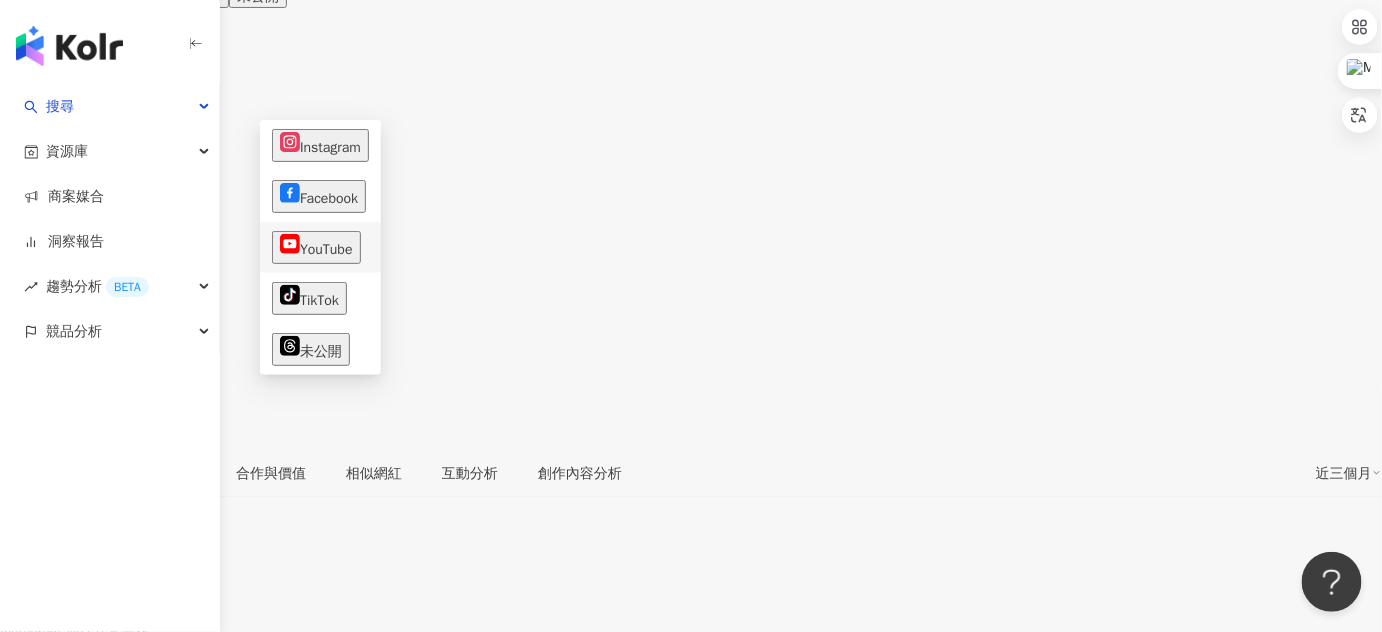 click on "YouTube" at bounding box center [316, 247] 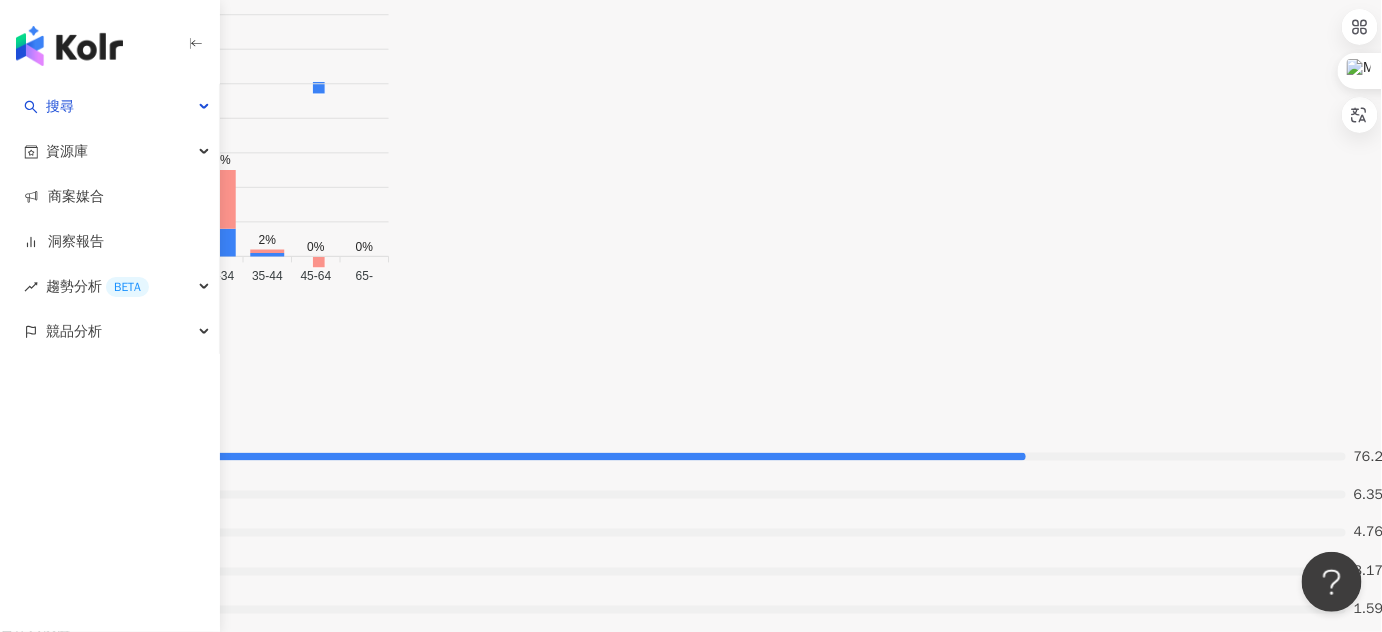 scroll, scrollTop: 3090, scrollLeft: 0, axis: vertical 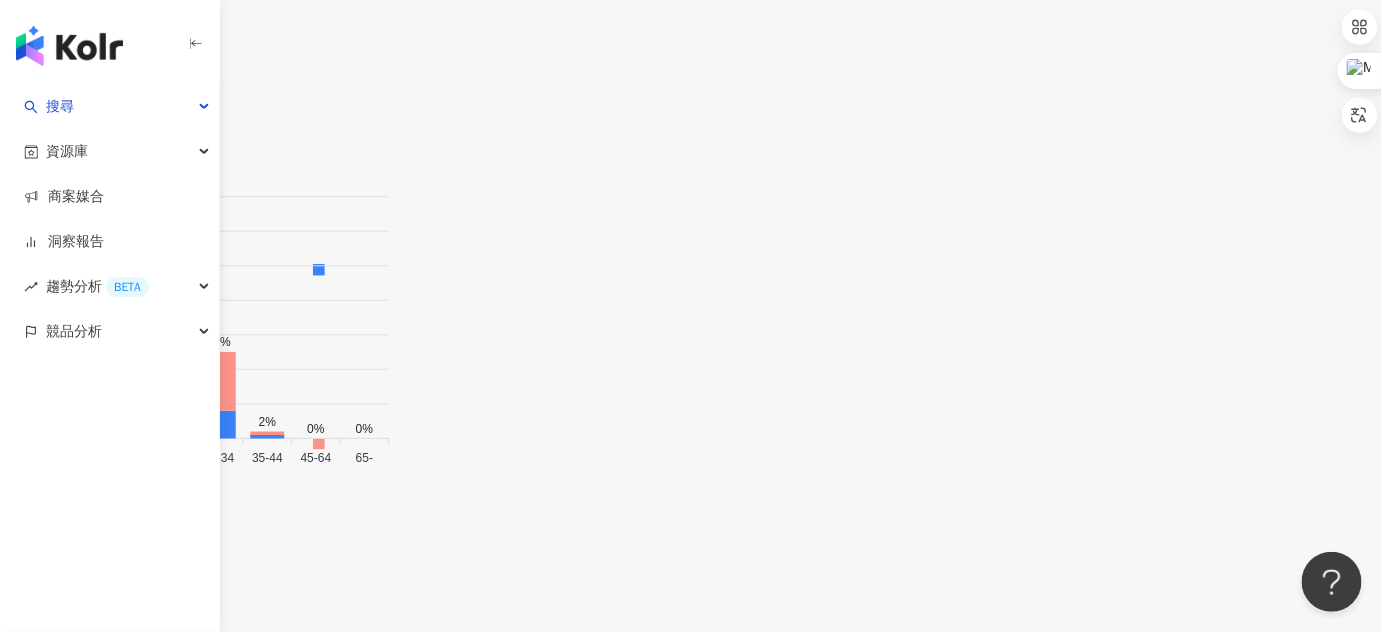 click on "互動率   0.03% 普通 按讚評論比   2.26:100 普通 平均互動數    151 平均按讚數   148 平均留言數   3" at bounding box center (691, 2070) 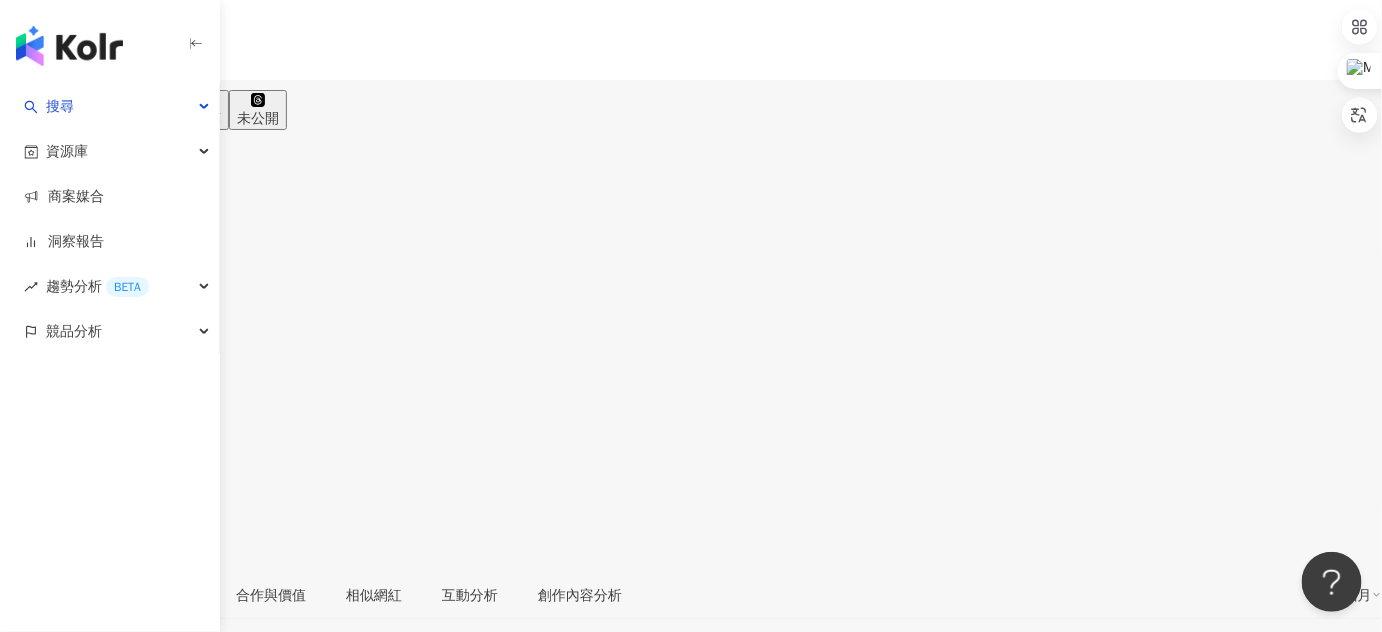 scroll, scrollTop: 272, scrollLeft: 0, axis: vertical 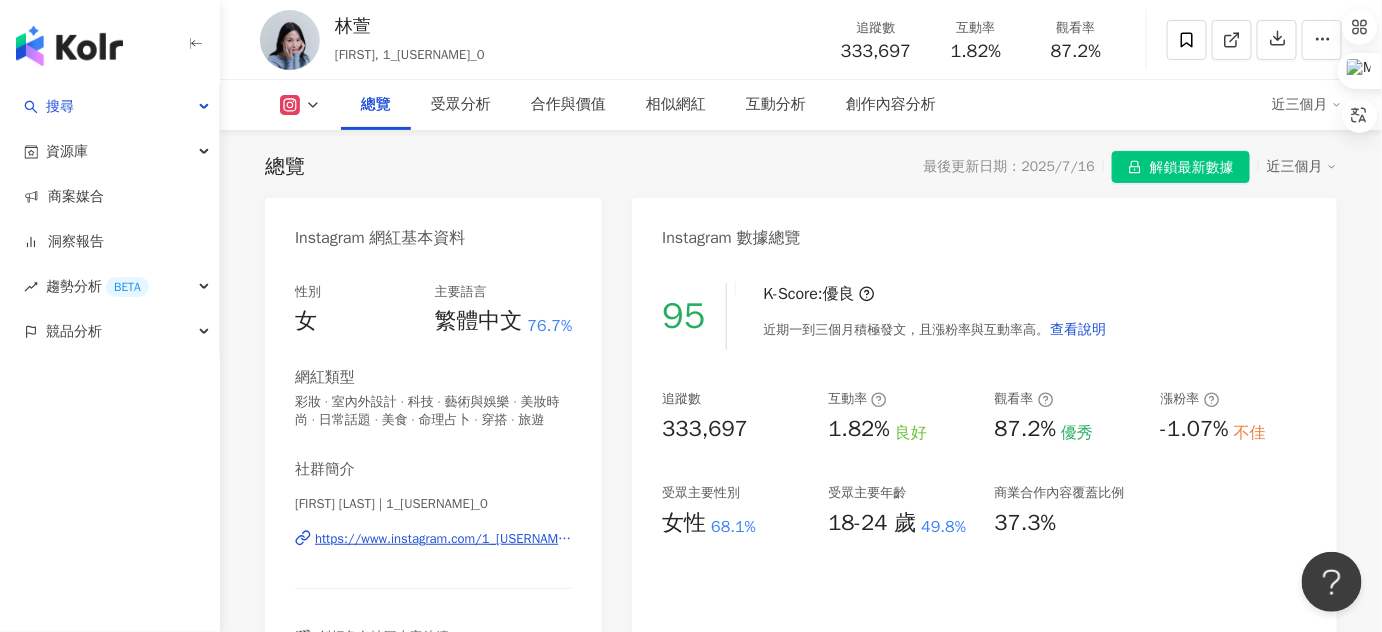 click 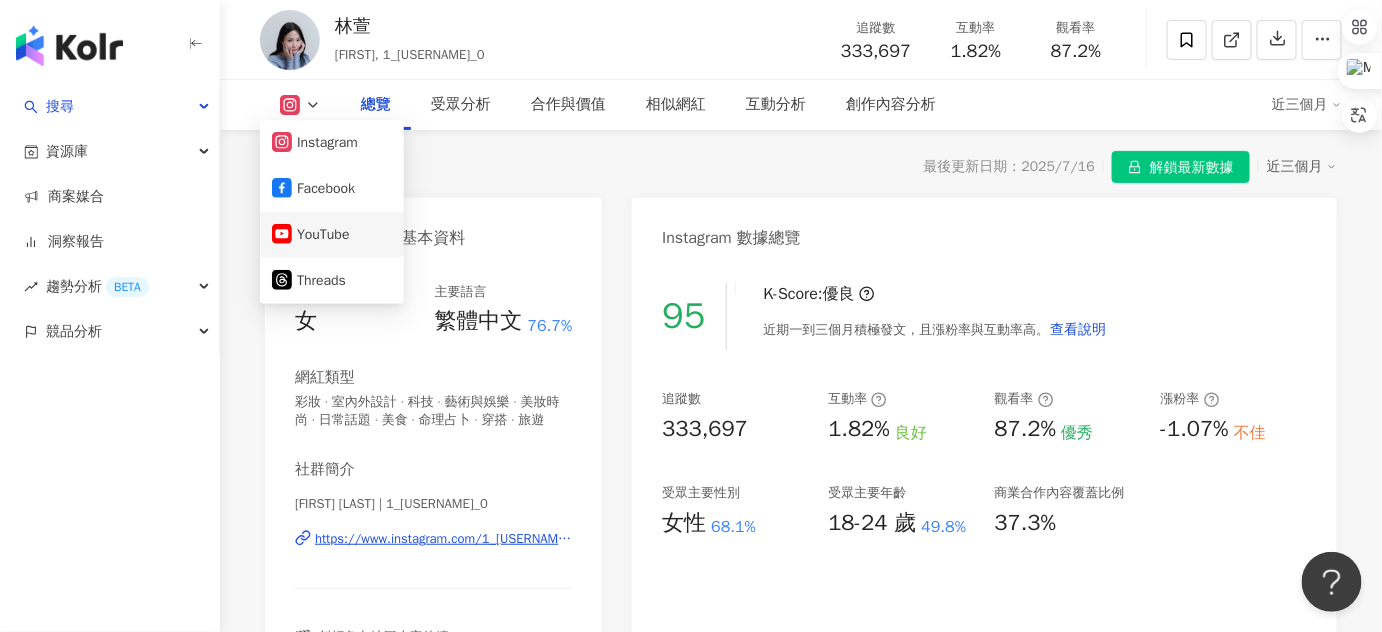 click on "YouTube" at bounding box center (332, 235) 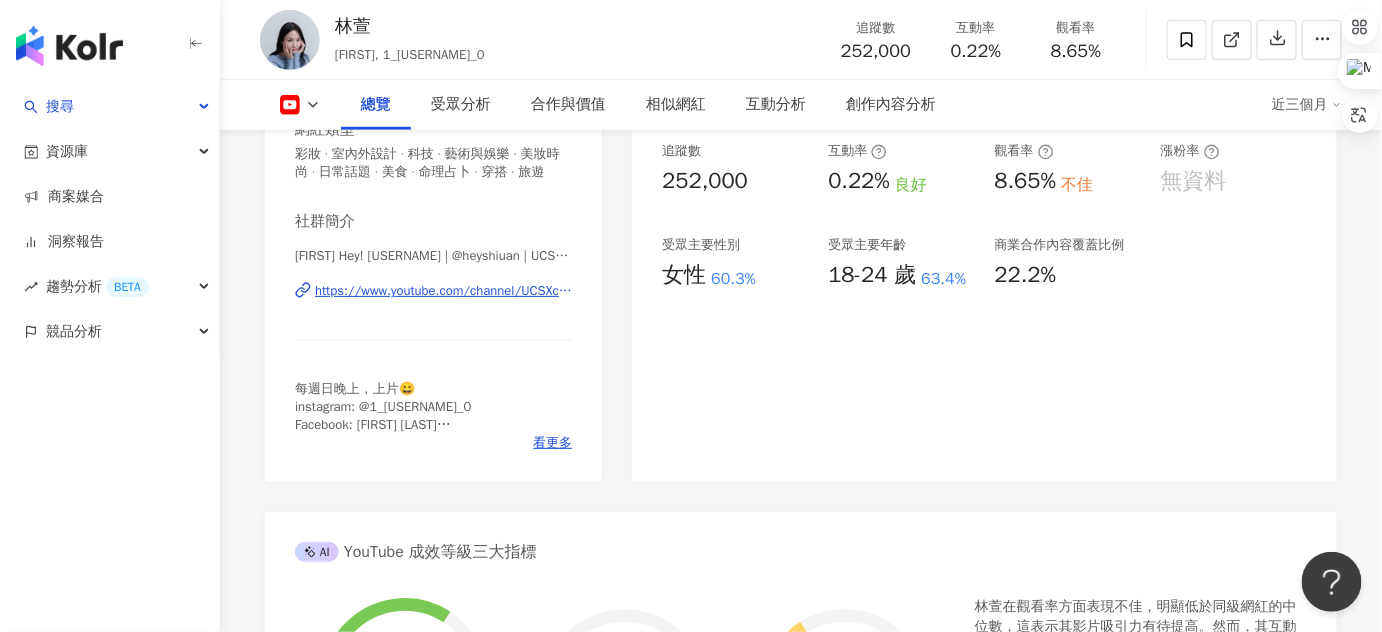scroll, scrollTop: 0, scrollLeft: 0, axis: both 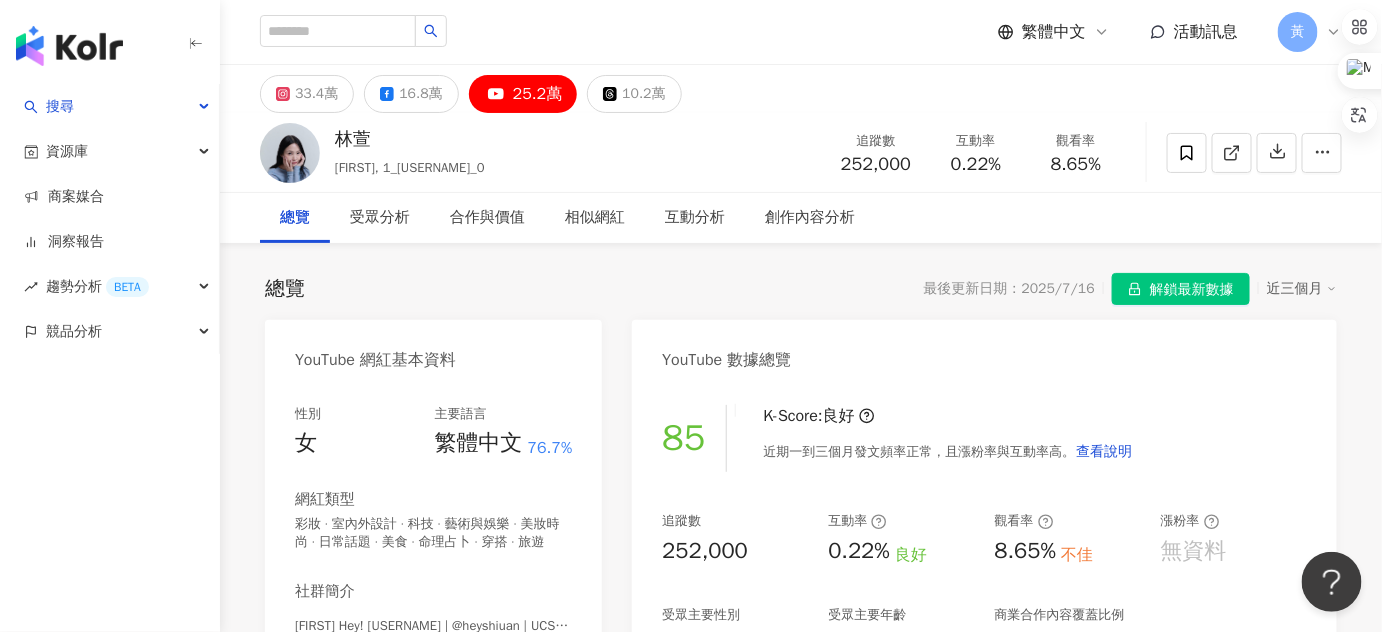 drag, startPoint x: 335, startPoint y: 144, endPoint x: 382, endPoint y: 147, distance: 47.095646 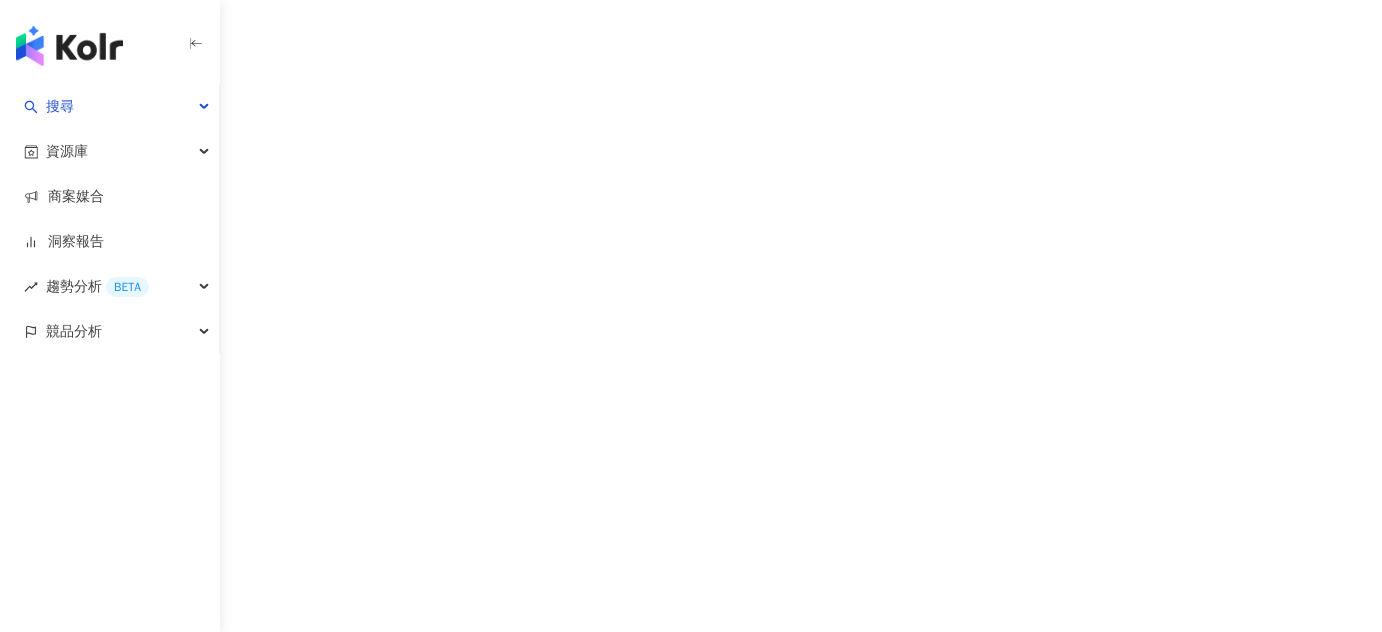 scroll, scrollTop: 0, scrollLeft: 0, axis: both 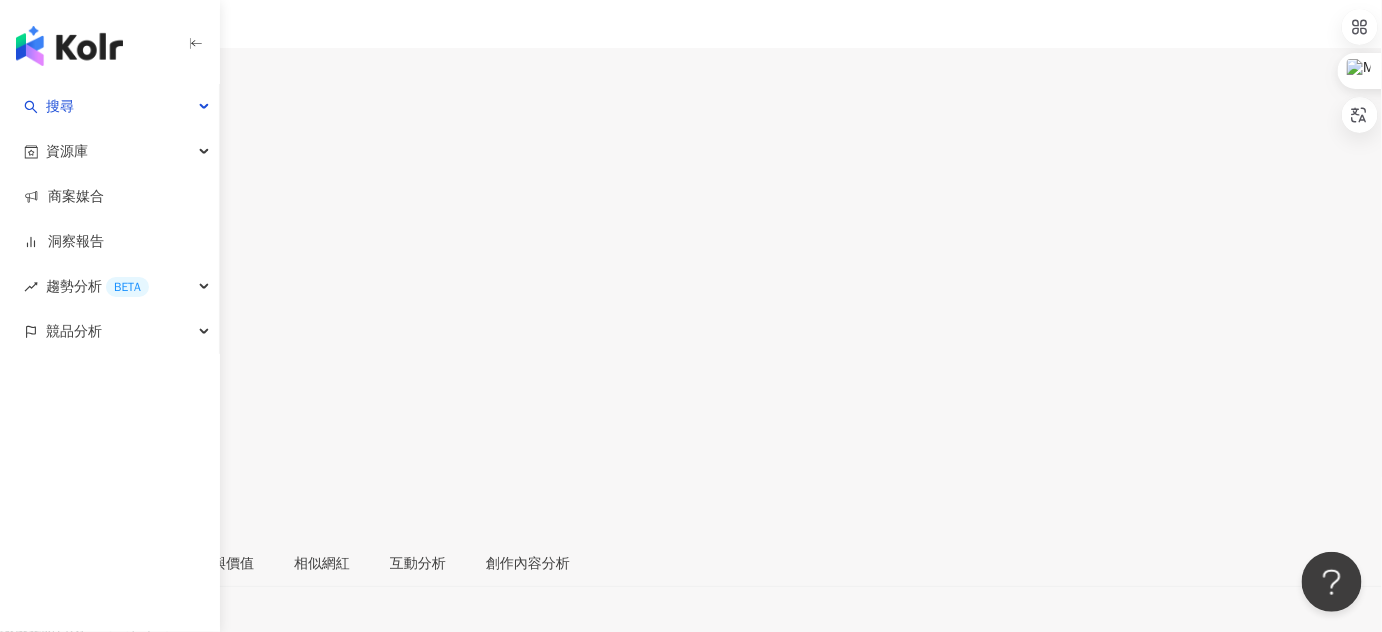 click on "39萬" at bounding box center [133, 87] 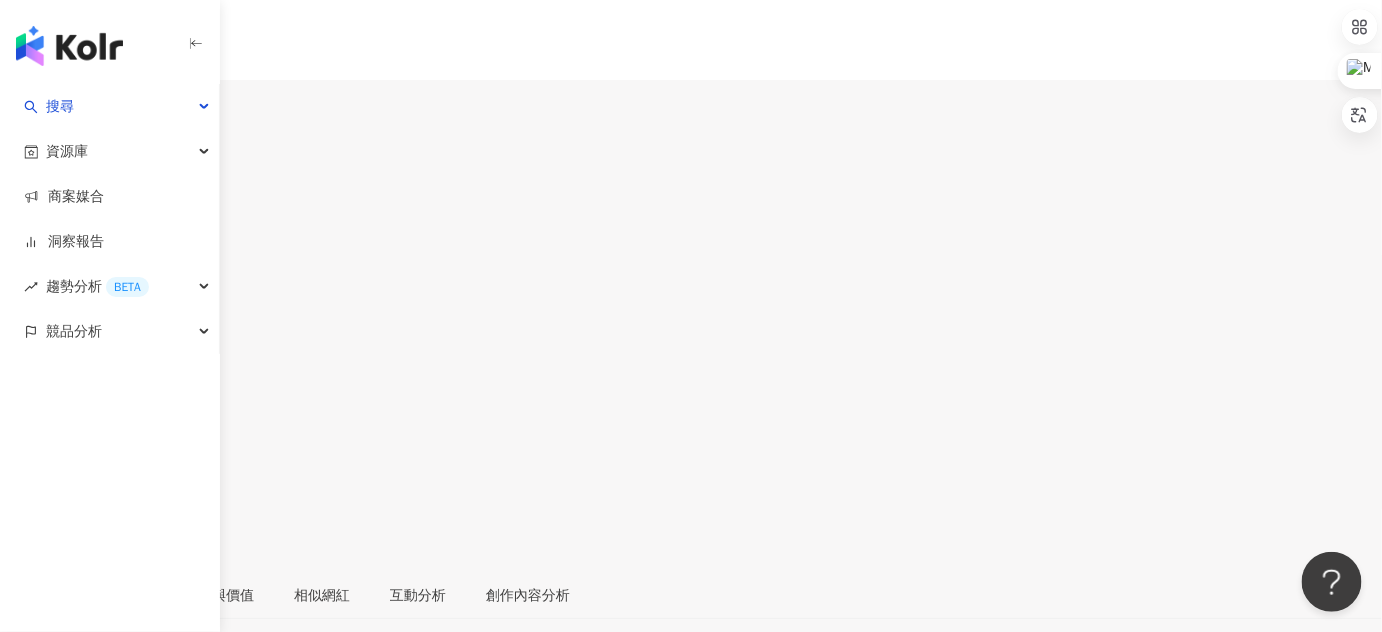 click on "39萬" at bounding box center (133, 119) 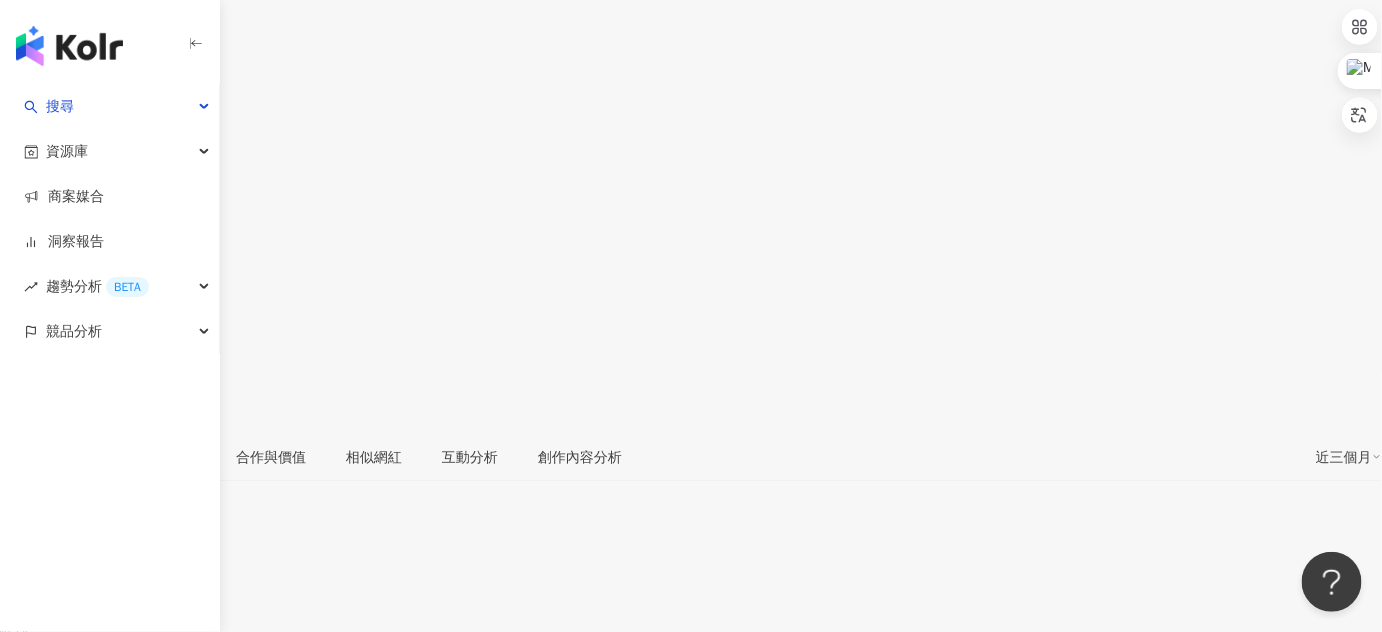 scroll, scrollTop: 181, scrollLeft: 0, axis: vertical 